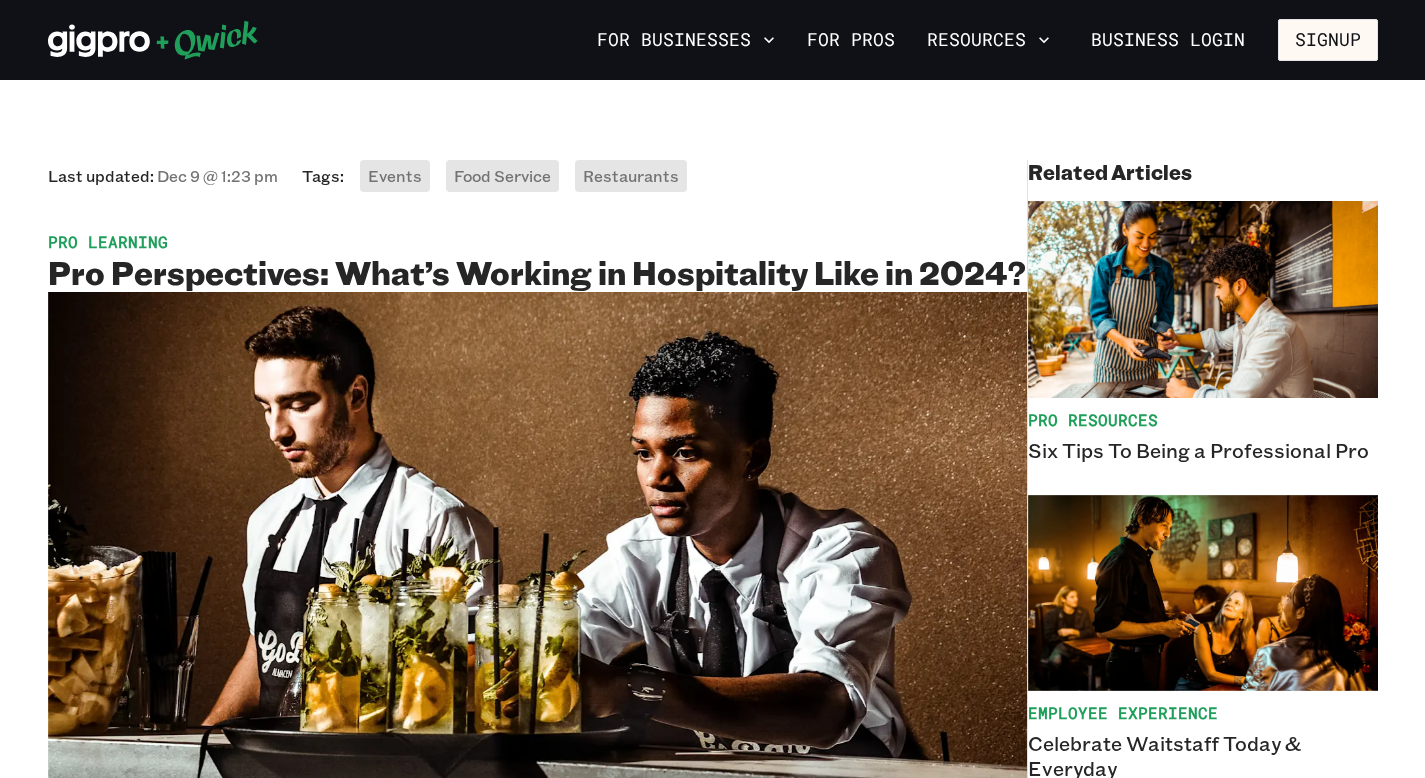 scroll, scrollTop: 2217, scrollLeft: 0, axis: vertical 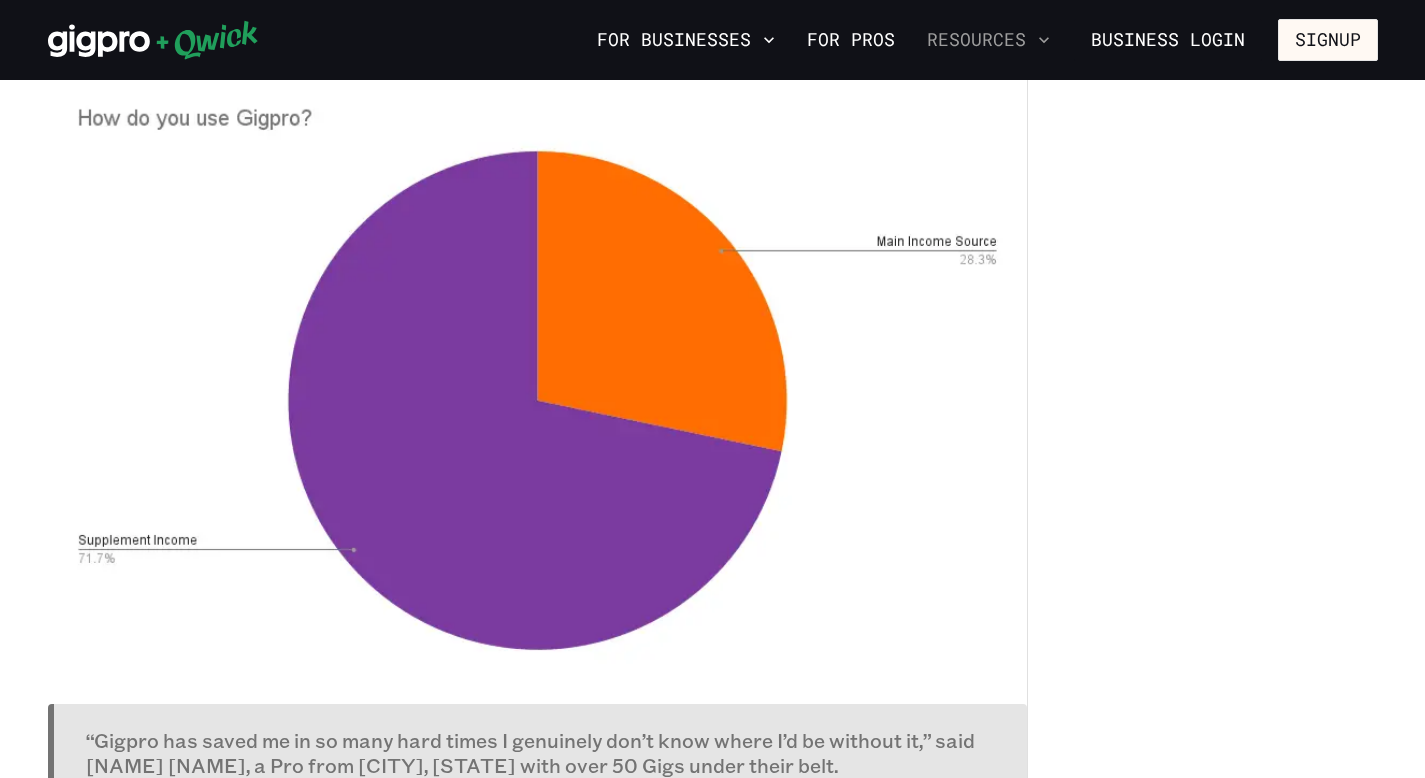 click on "Resources" at bounding box center (988, 40) 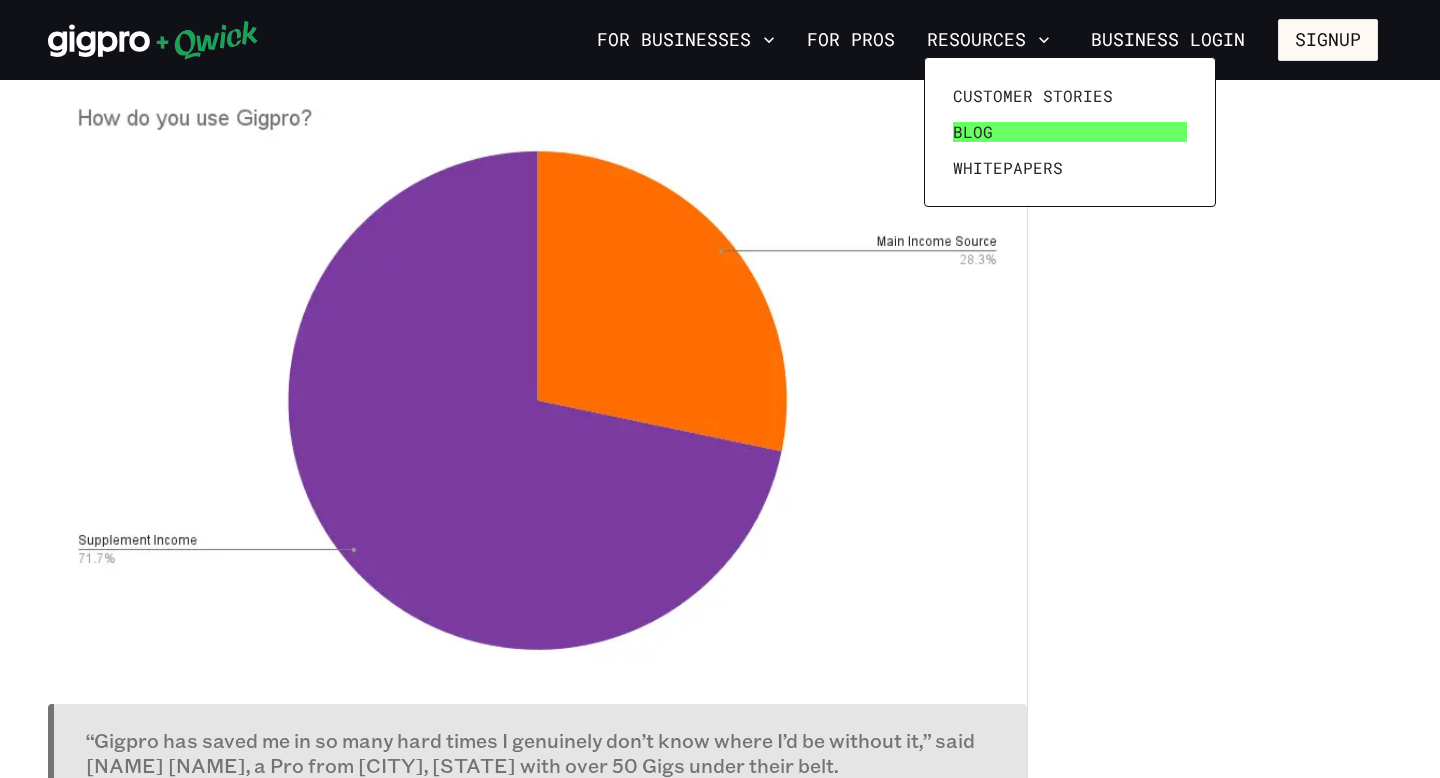 click on "Blog" at bounding box center [973, 132] 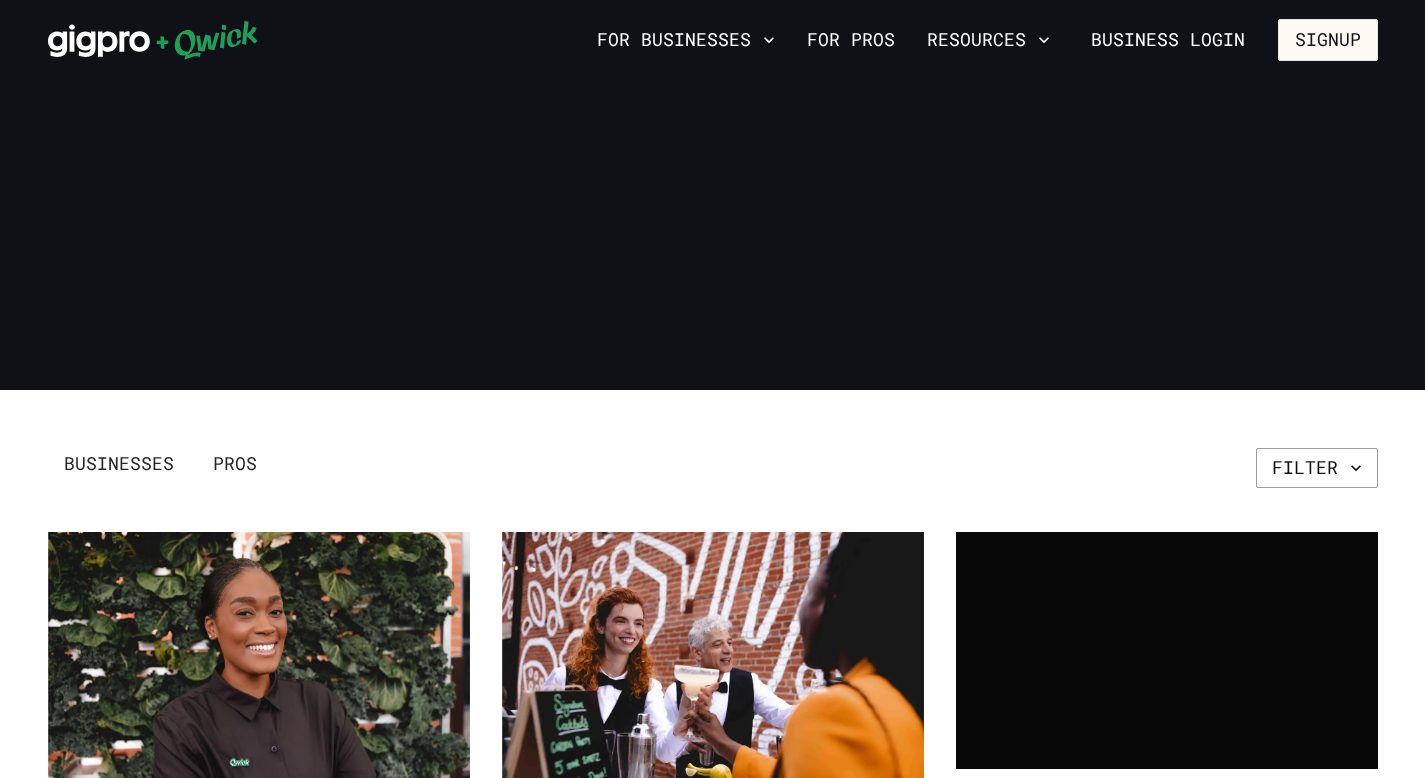 scroll, scrollTop: 0, scrollLeft: 0, axis: both 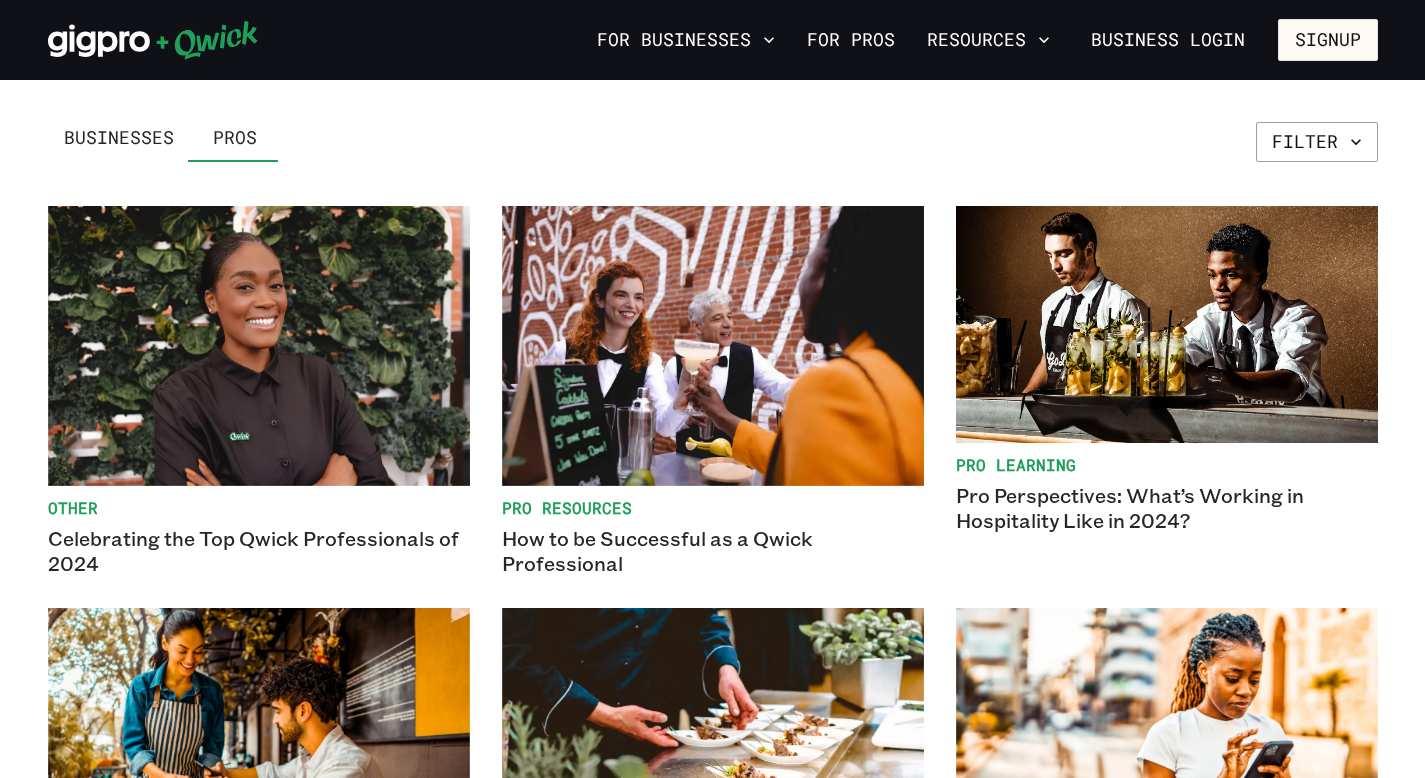 click on "Businesses" at bounding box center [119, 138] 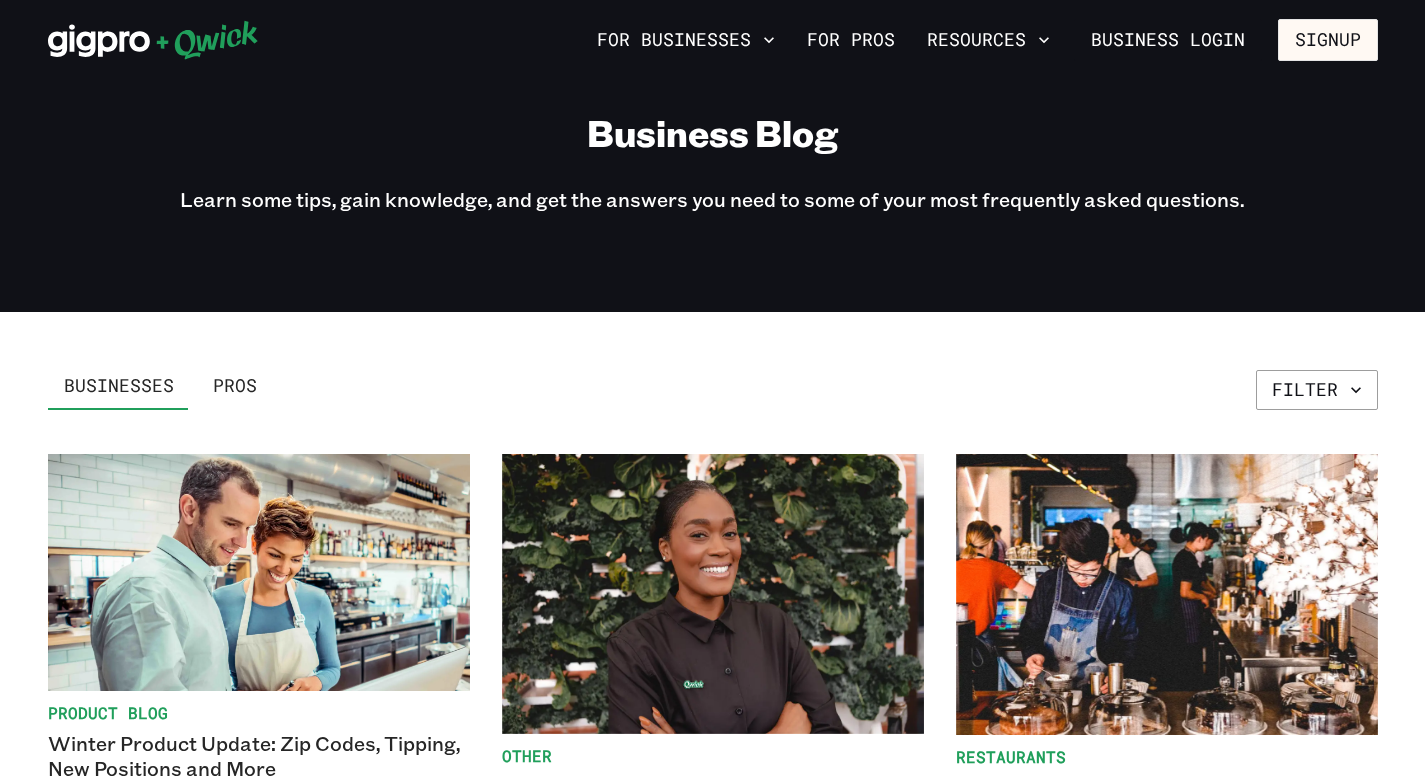 scroll, scrollTop: 353, scrollLeft: 0, axis: vertical 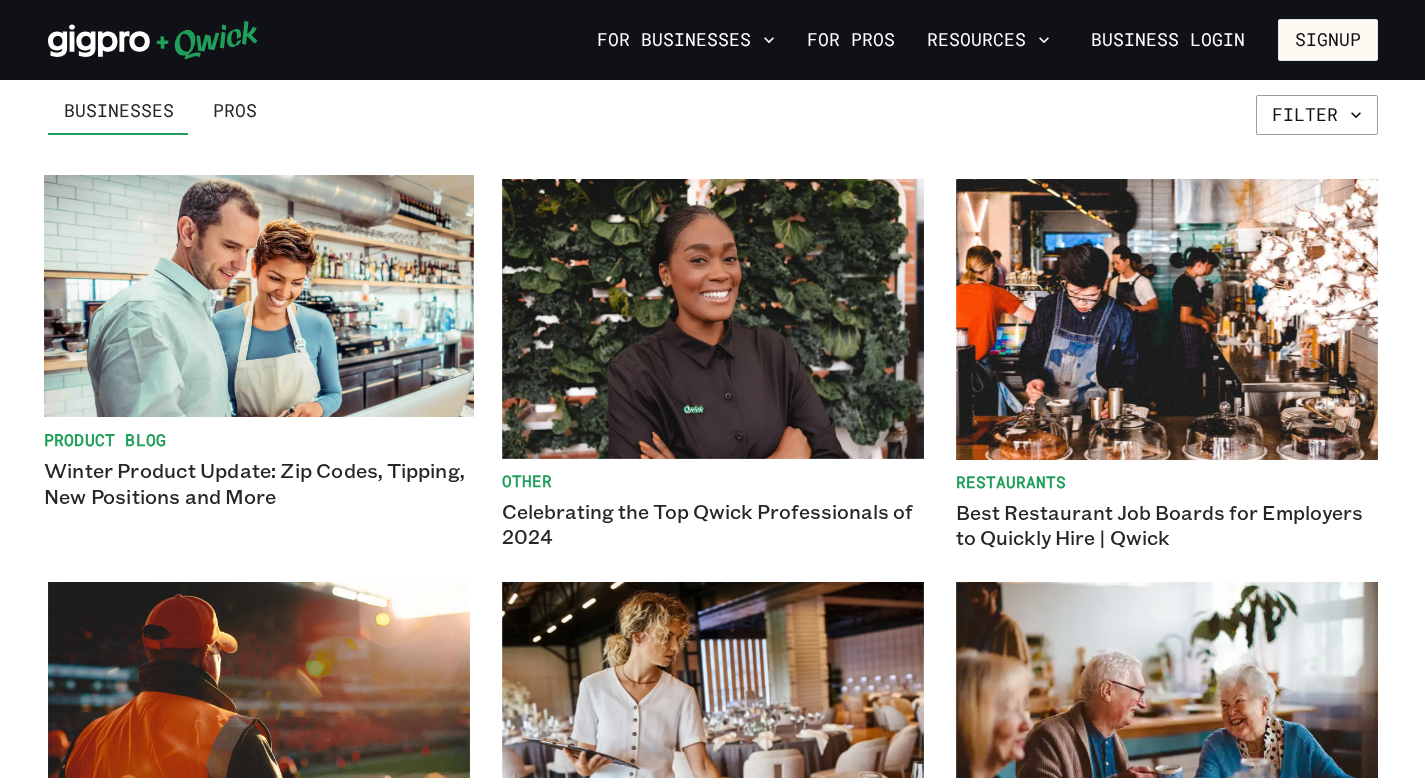 click at bounding box center (258, 296) 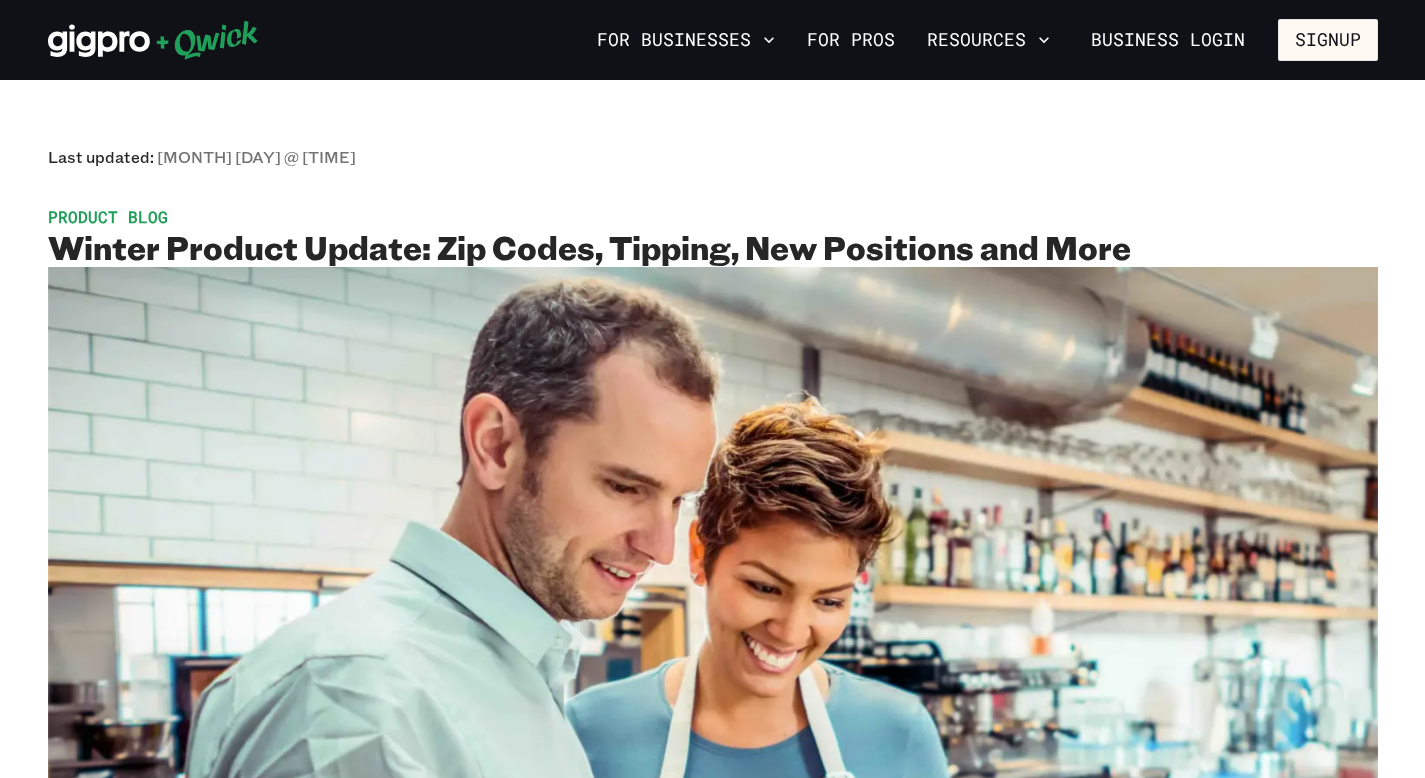 scroll, scrollTop: 0, scrollLeft: 0, axis: both 